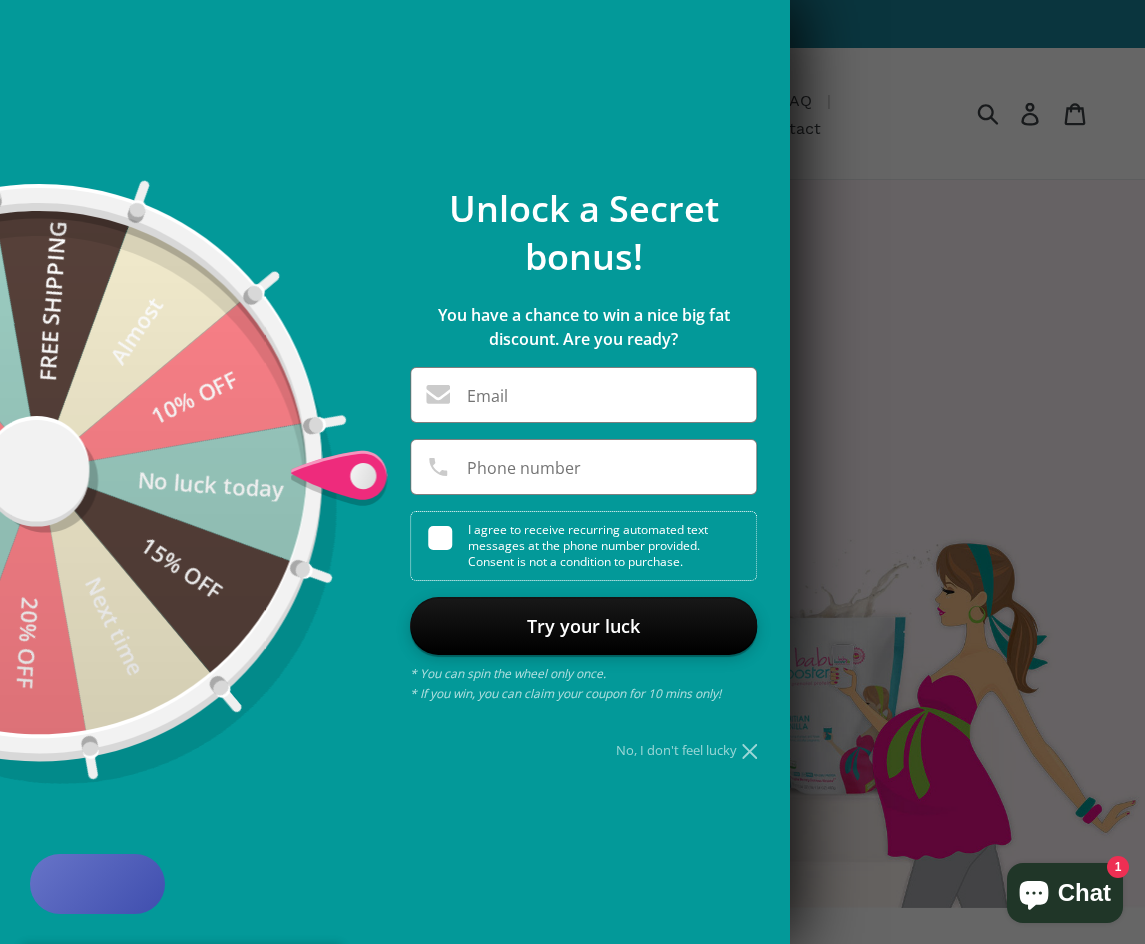 scroll, scrollTop: 0, scrollLeft: 0, axis: both 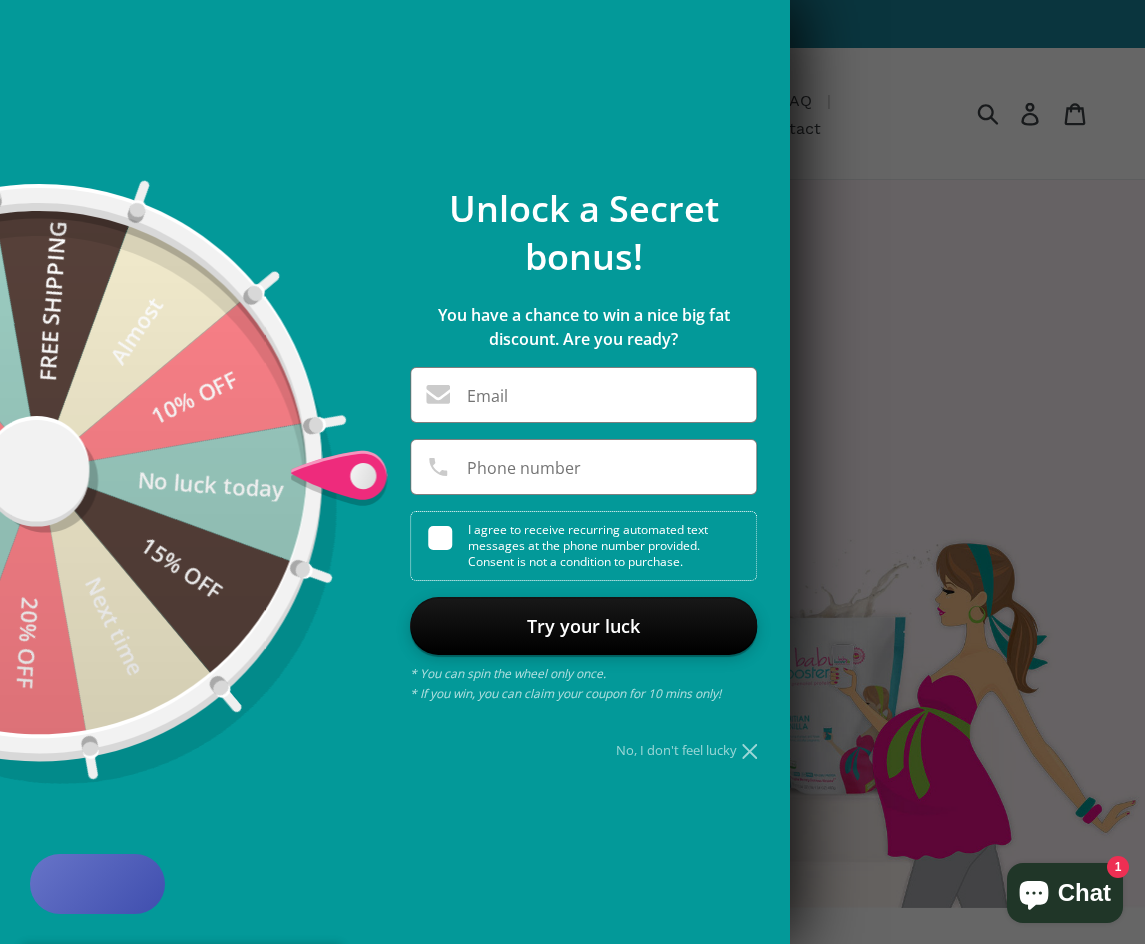 click on "No, I don't feel lucky" at bounding box center (583, 750) 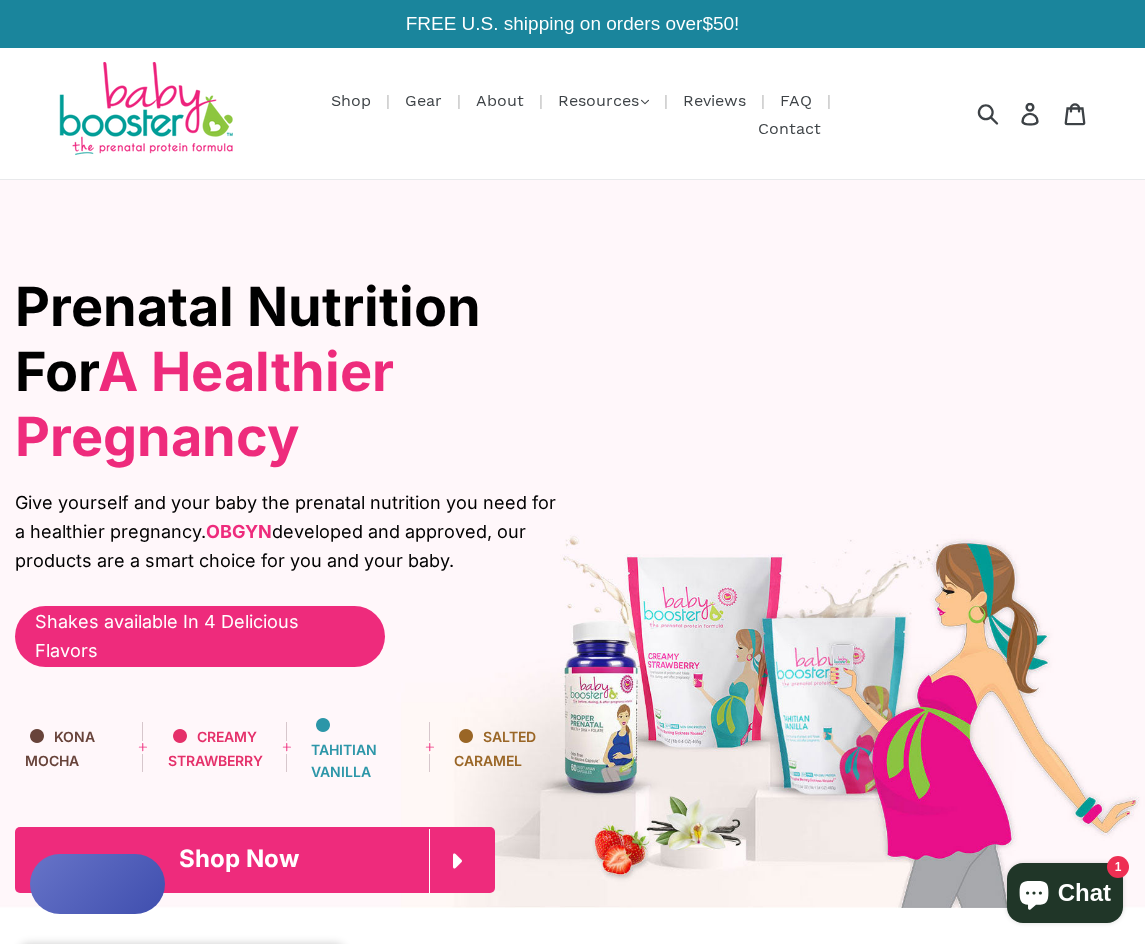 click on "Shop Now" at bounding box center [239, 858] 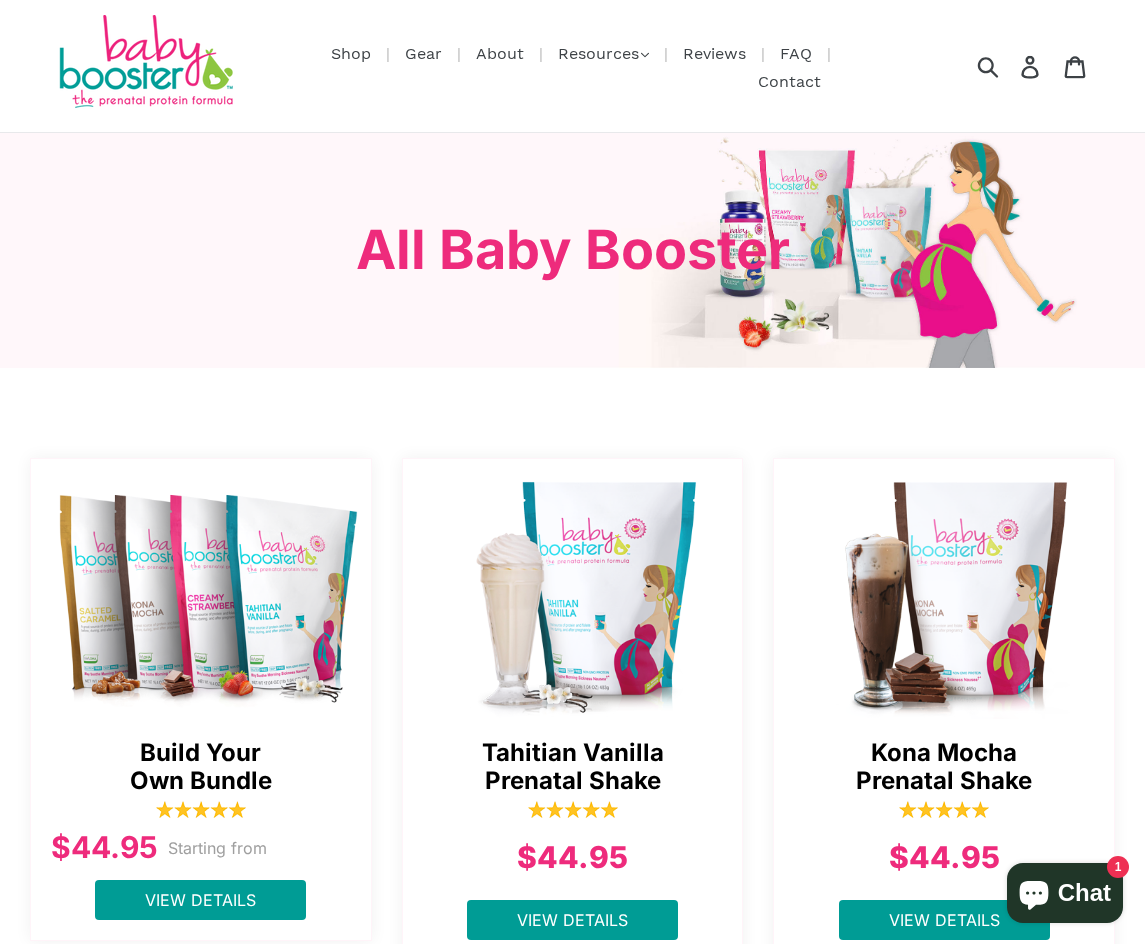 scroll, scrollTop: 0, scrollLeft: 0, axis: both 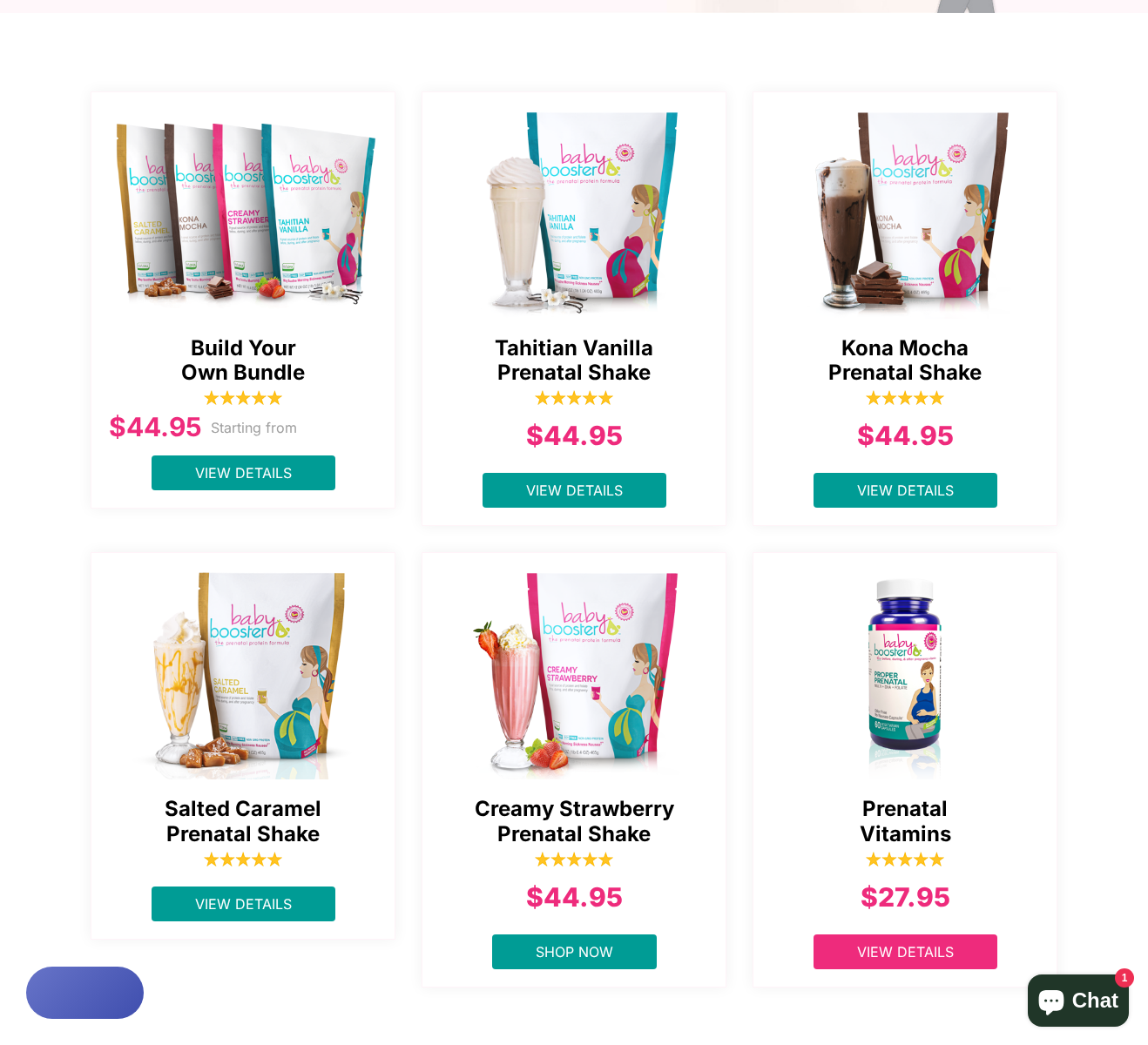 drag, startPoint x: 840, startPoint y: 927, endPoint x: 860, endPoint y: 935, distance: 21.540659 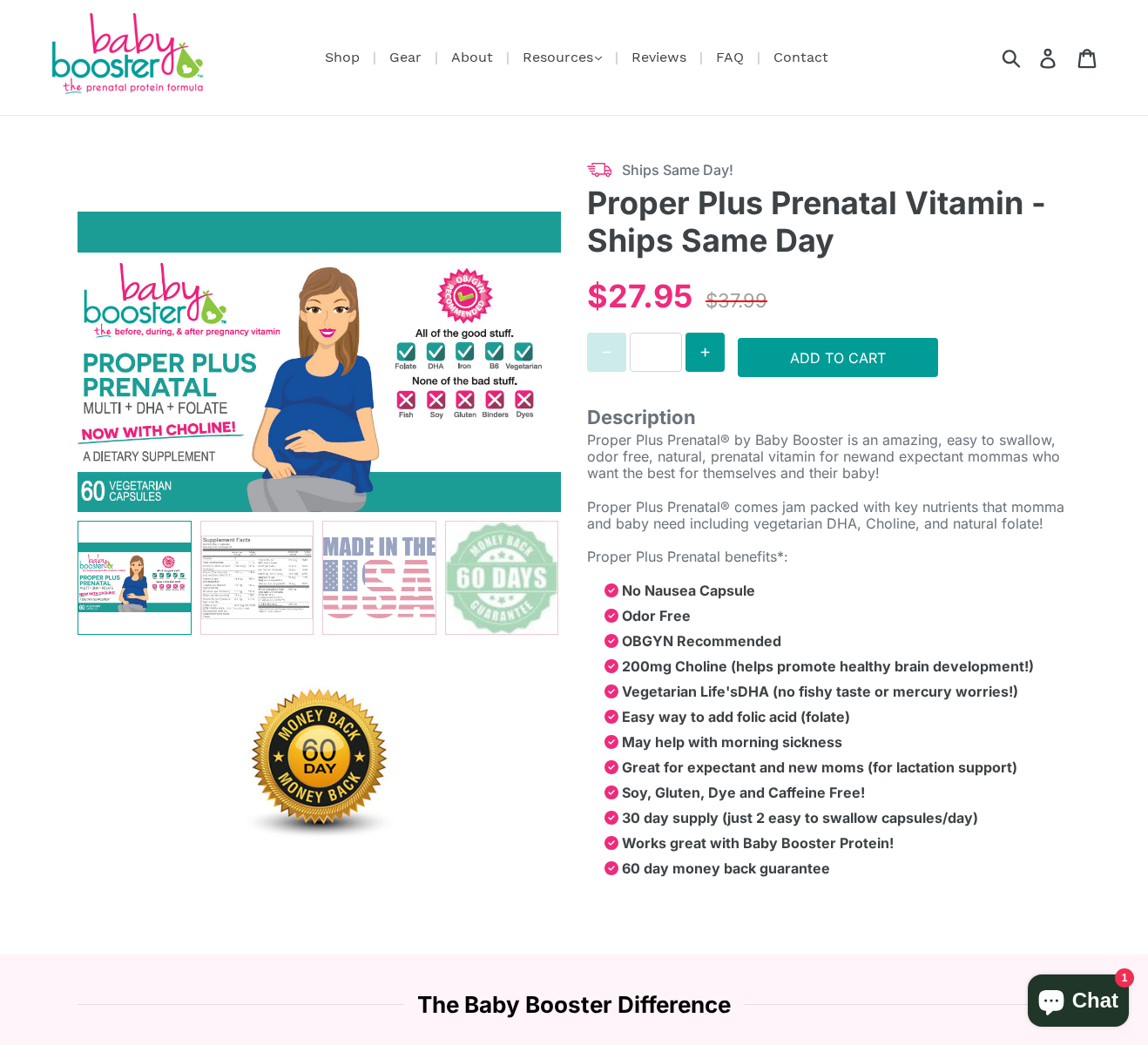 select on "******" 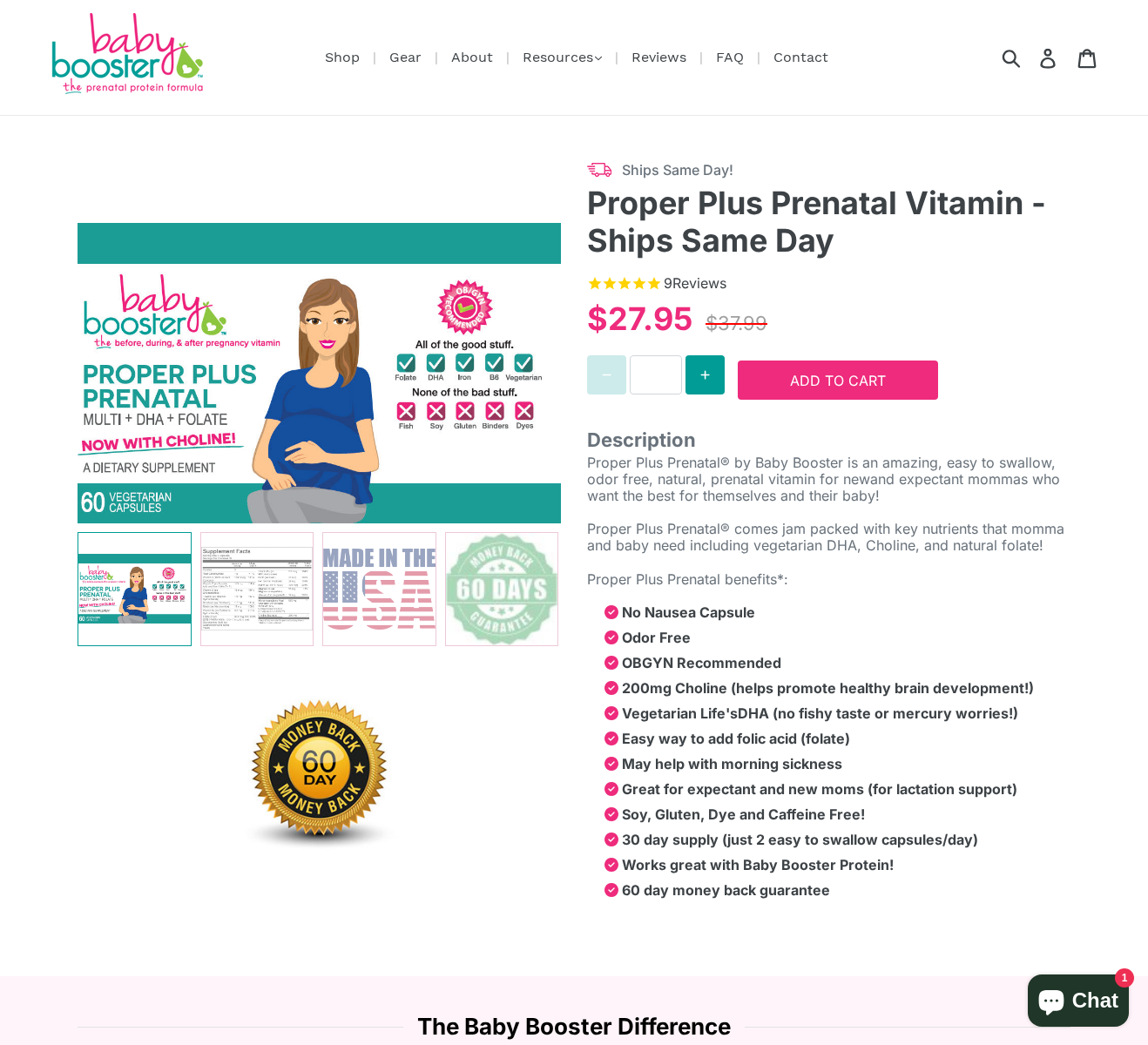 click on "Add to Cart" at bounding box center [838, 381] 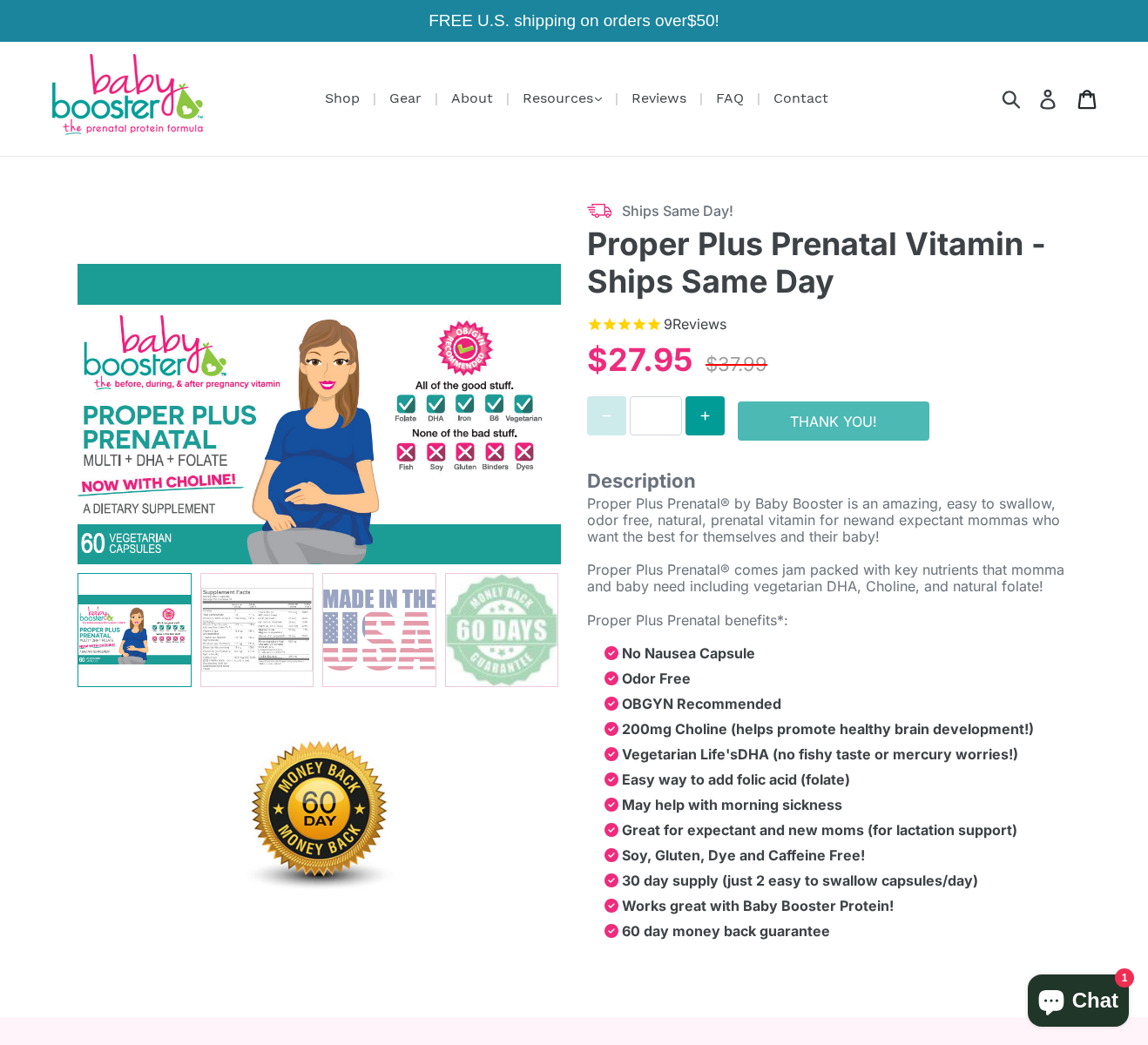 click 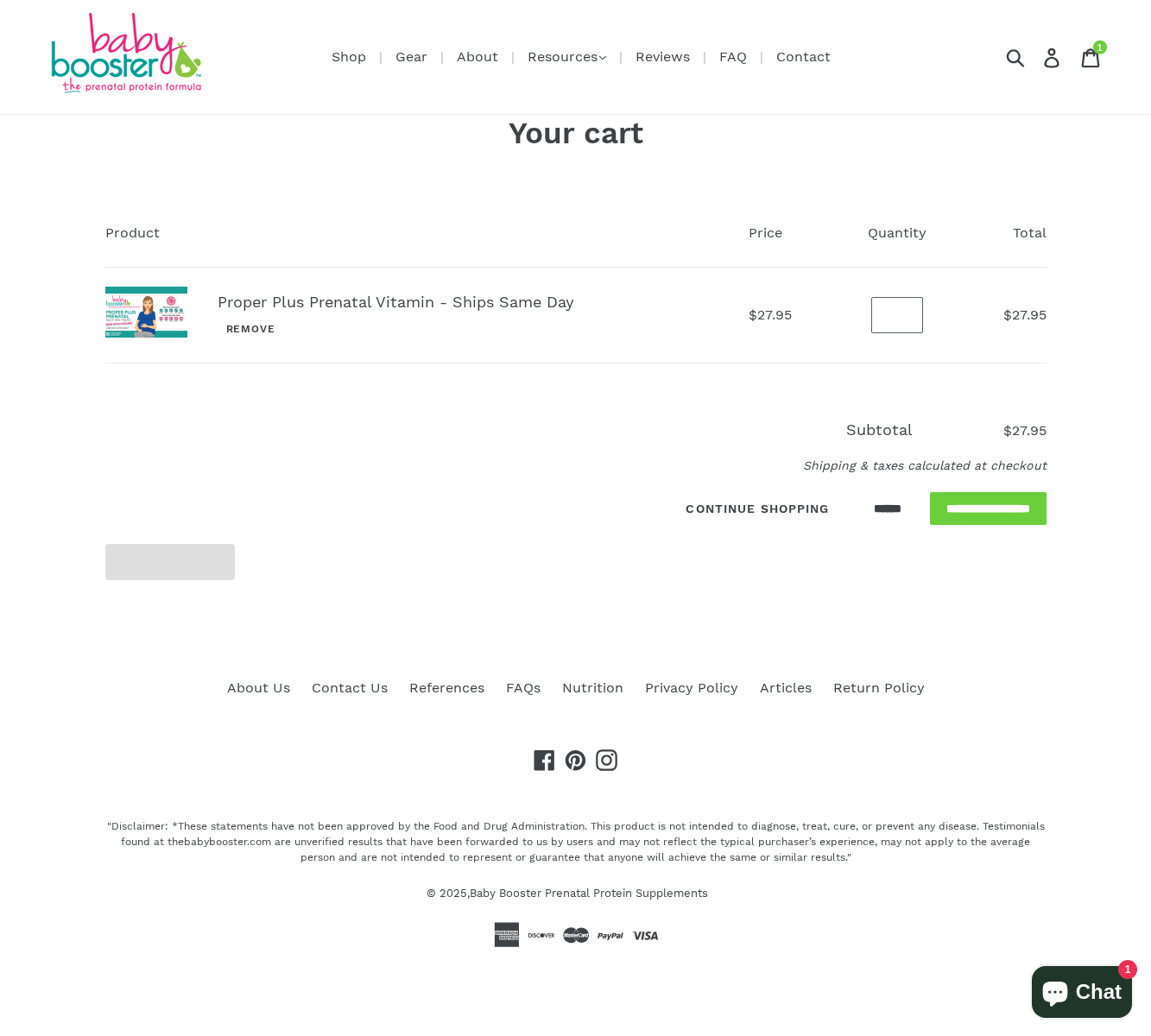scroll, scrollTop: 0, scrollLeft: 0, axis: both 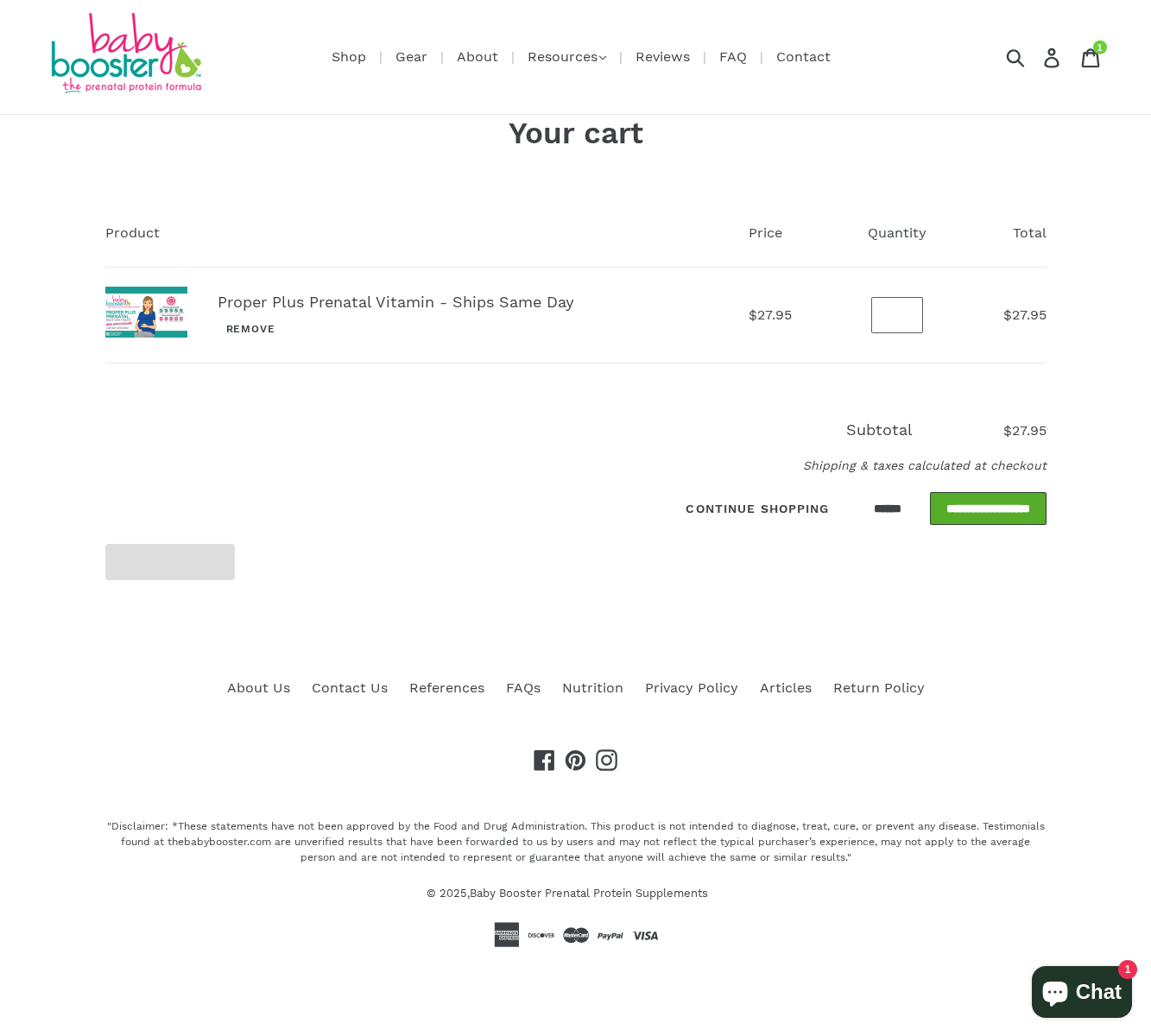 click on "**********" at bounding box center [988, 509] 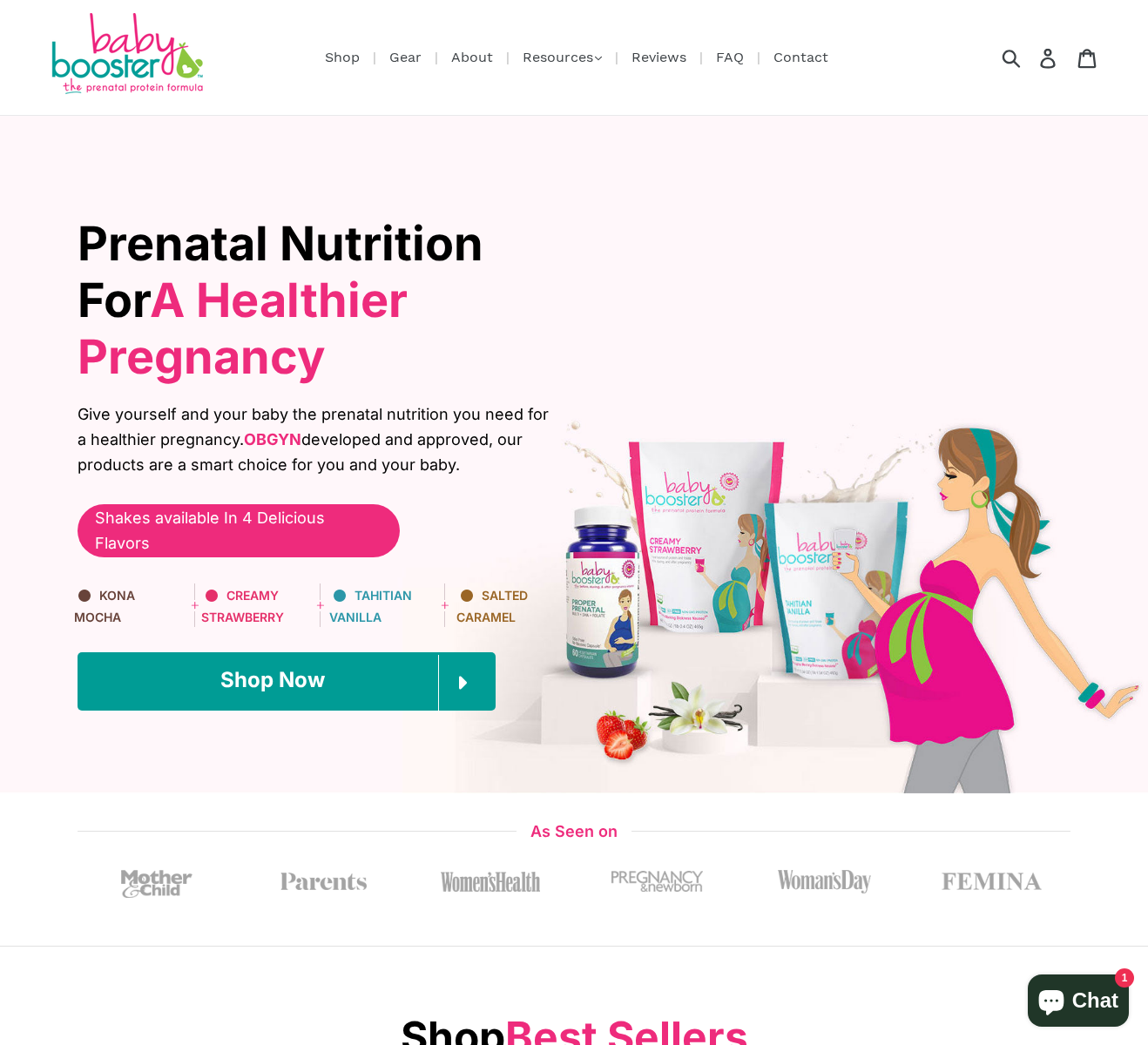 scroll, scrollTop: 0, scrollLeft: 0, axis: both 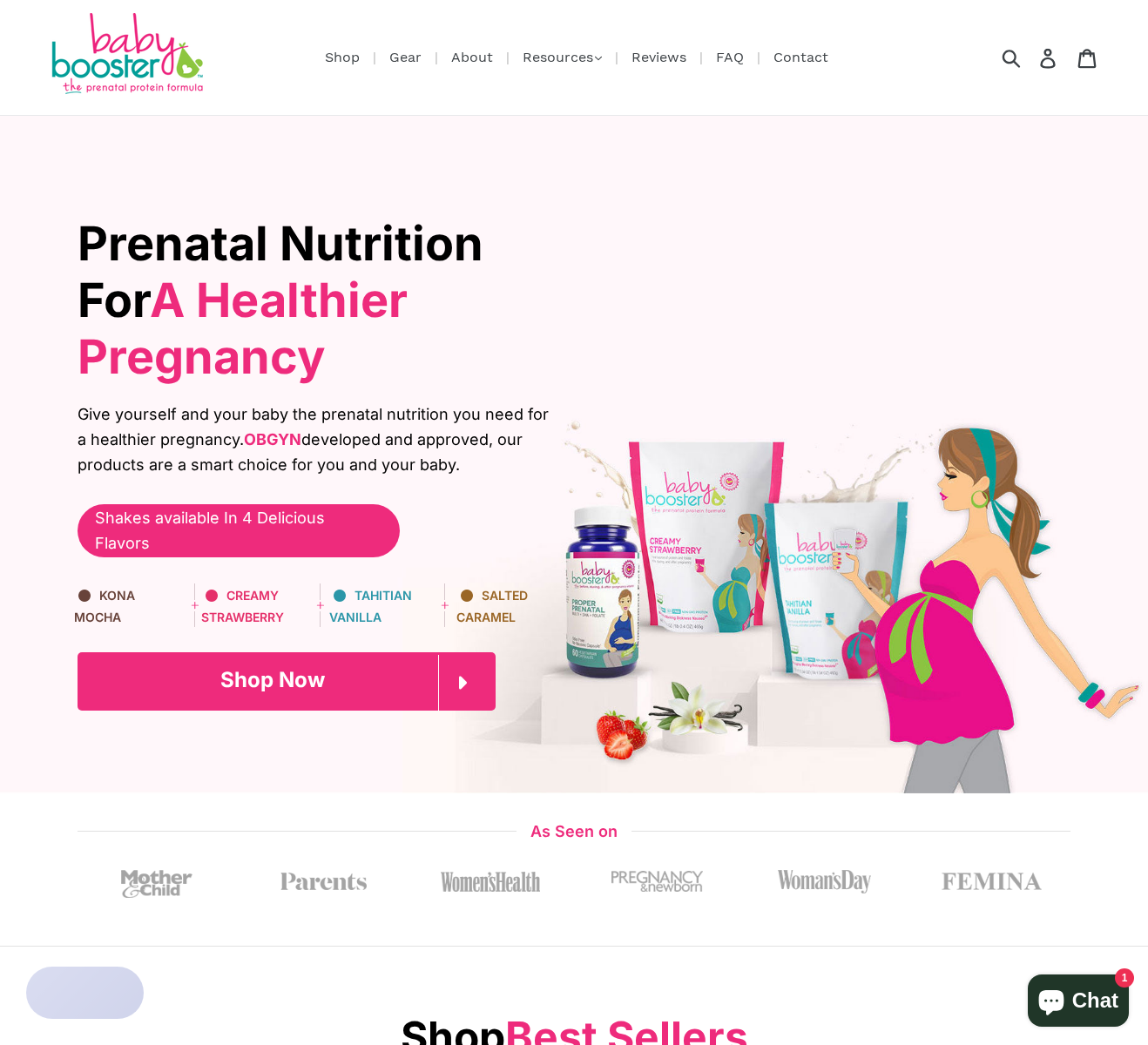 click on "Shop Now" at bounding box center [287, 681] 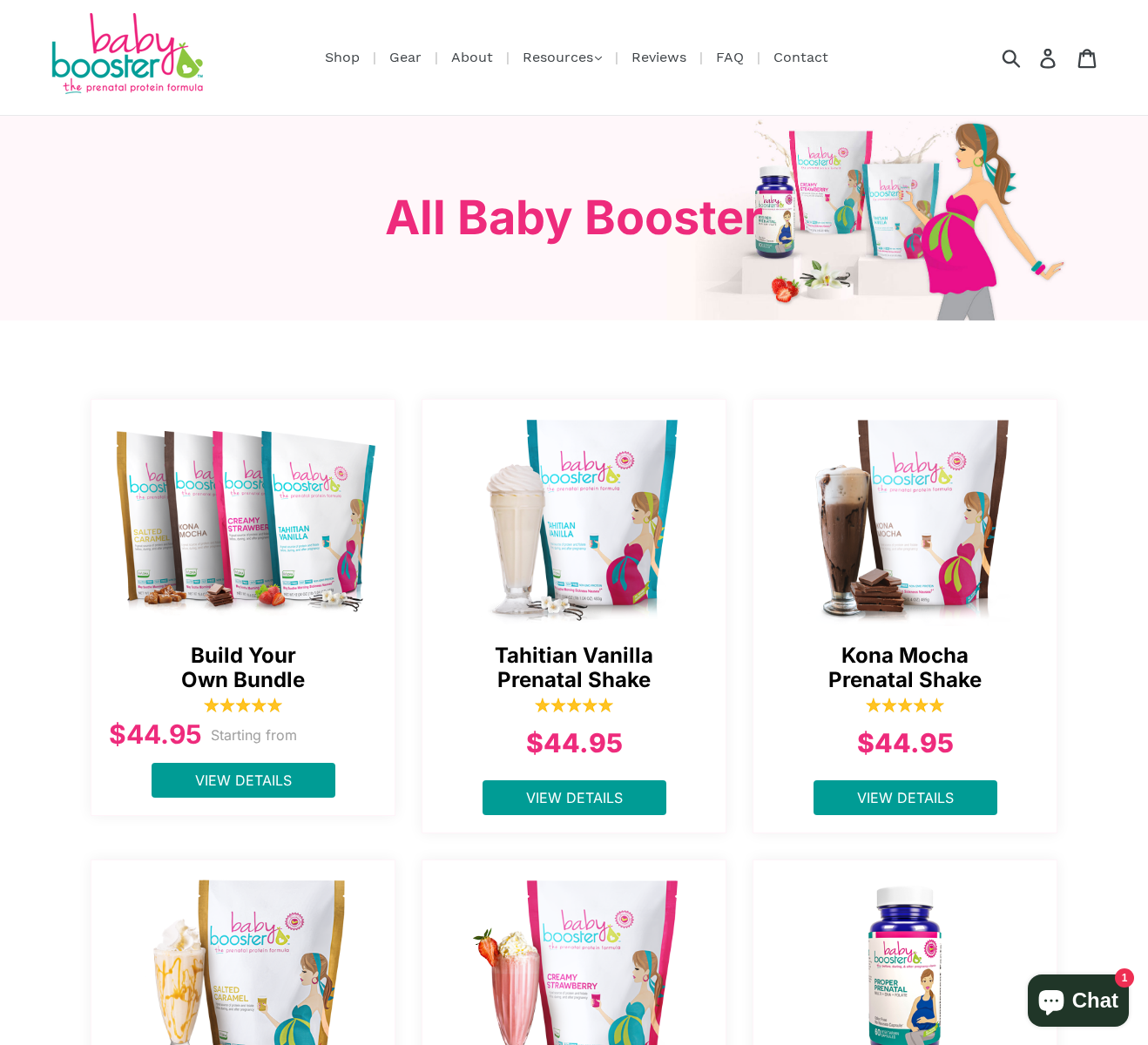 scroll, scrollTop: 0, scrollLeft: 0, axis: both 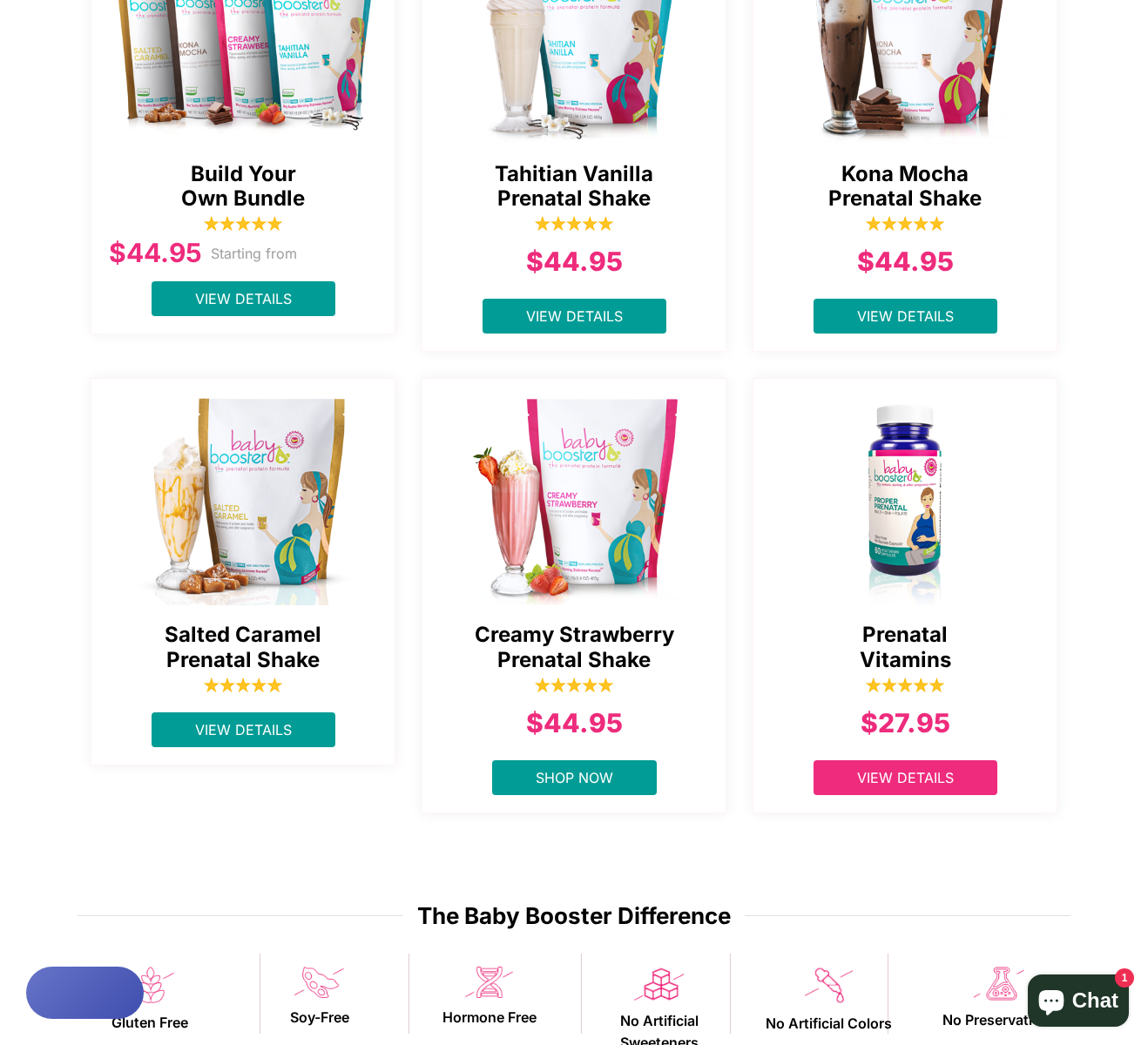 click on "View Details" at bounding box center (905, 778) 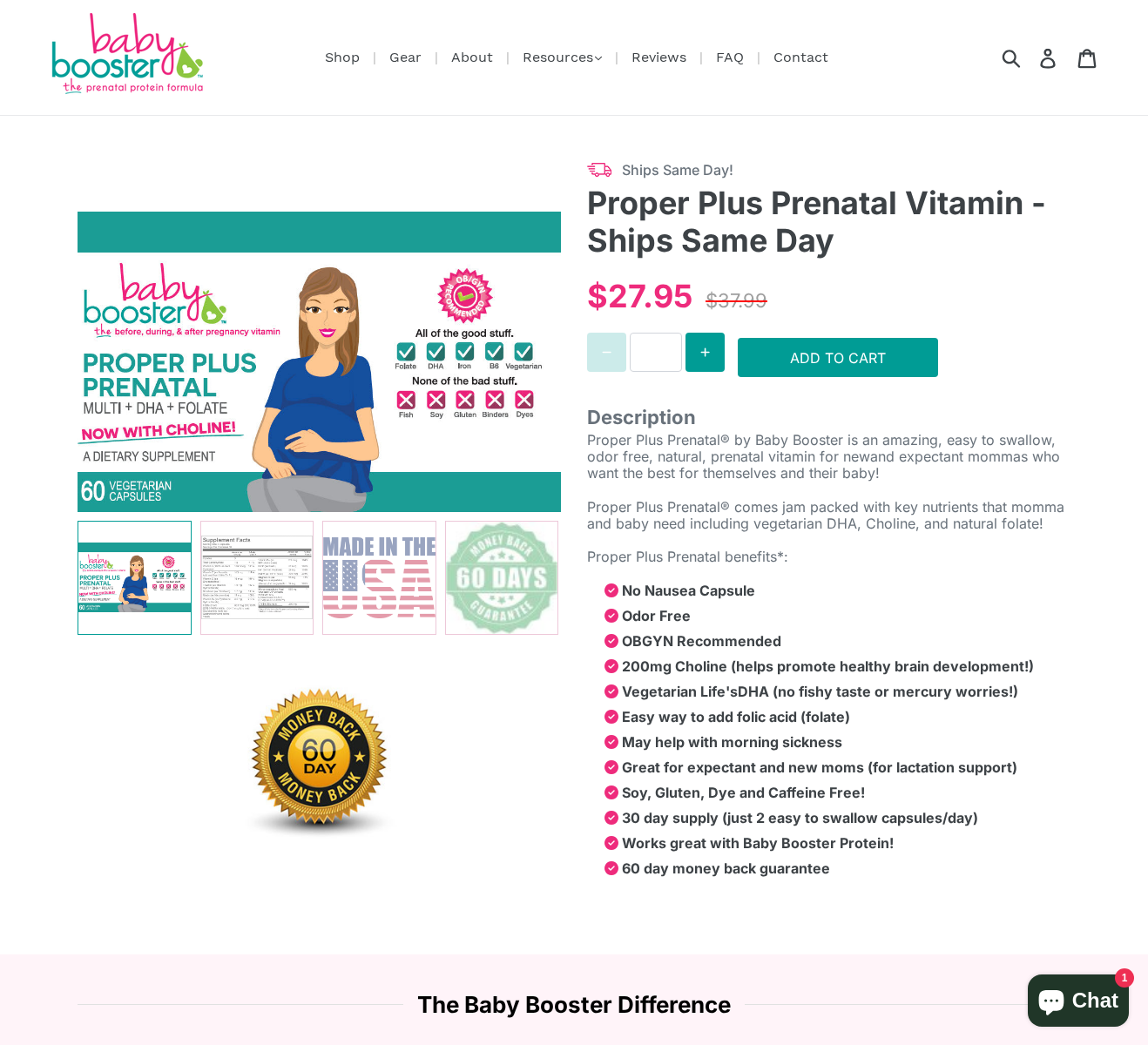 select on "******" 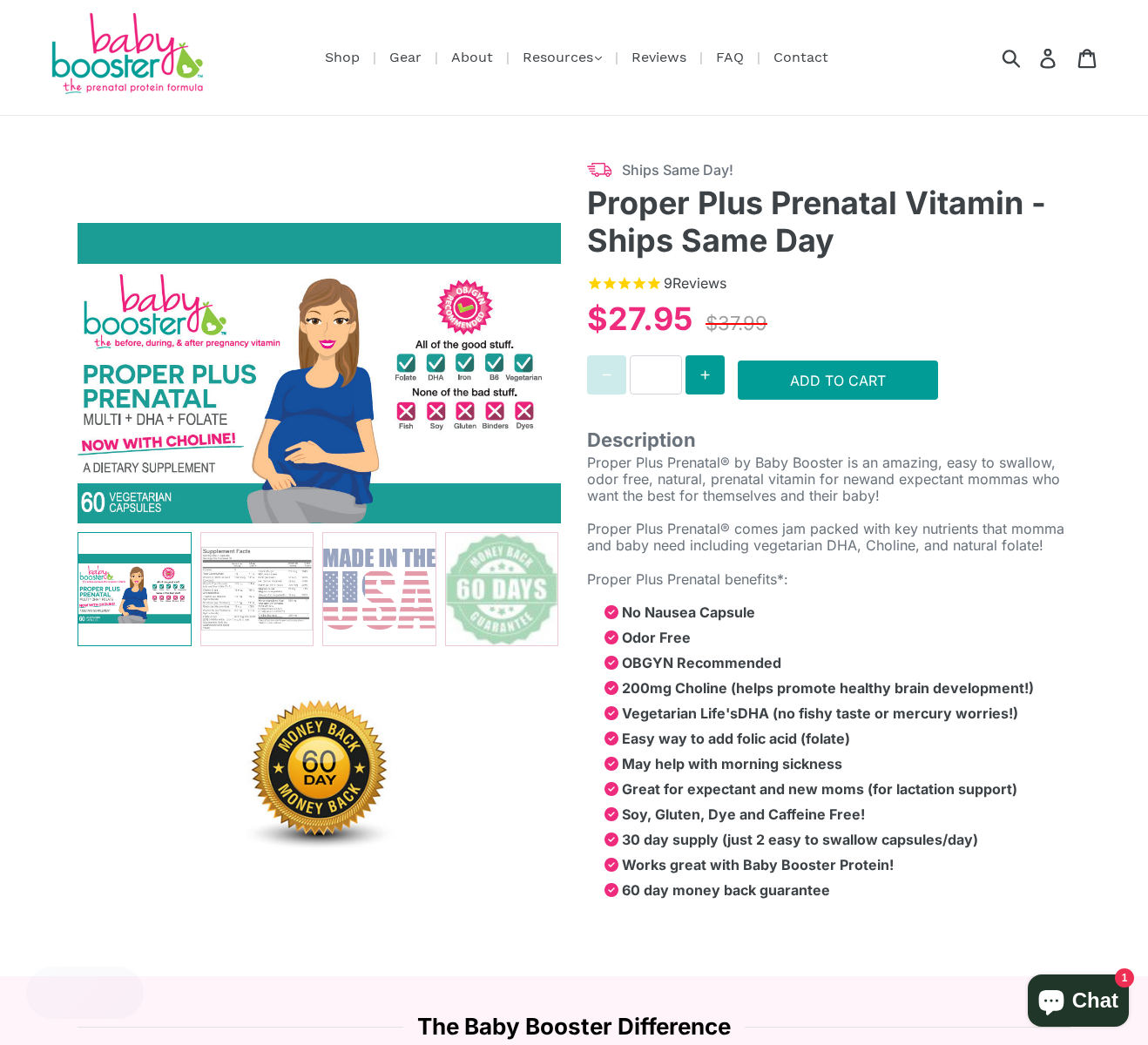 scroll, scrollTop: 0, scrollLeft: 0, axis: both 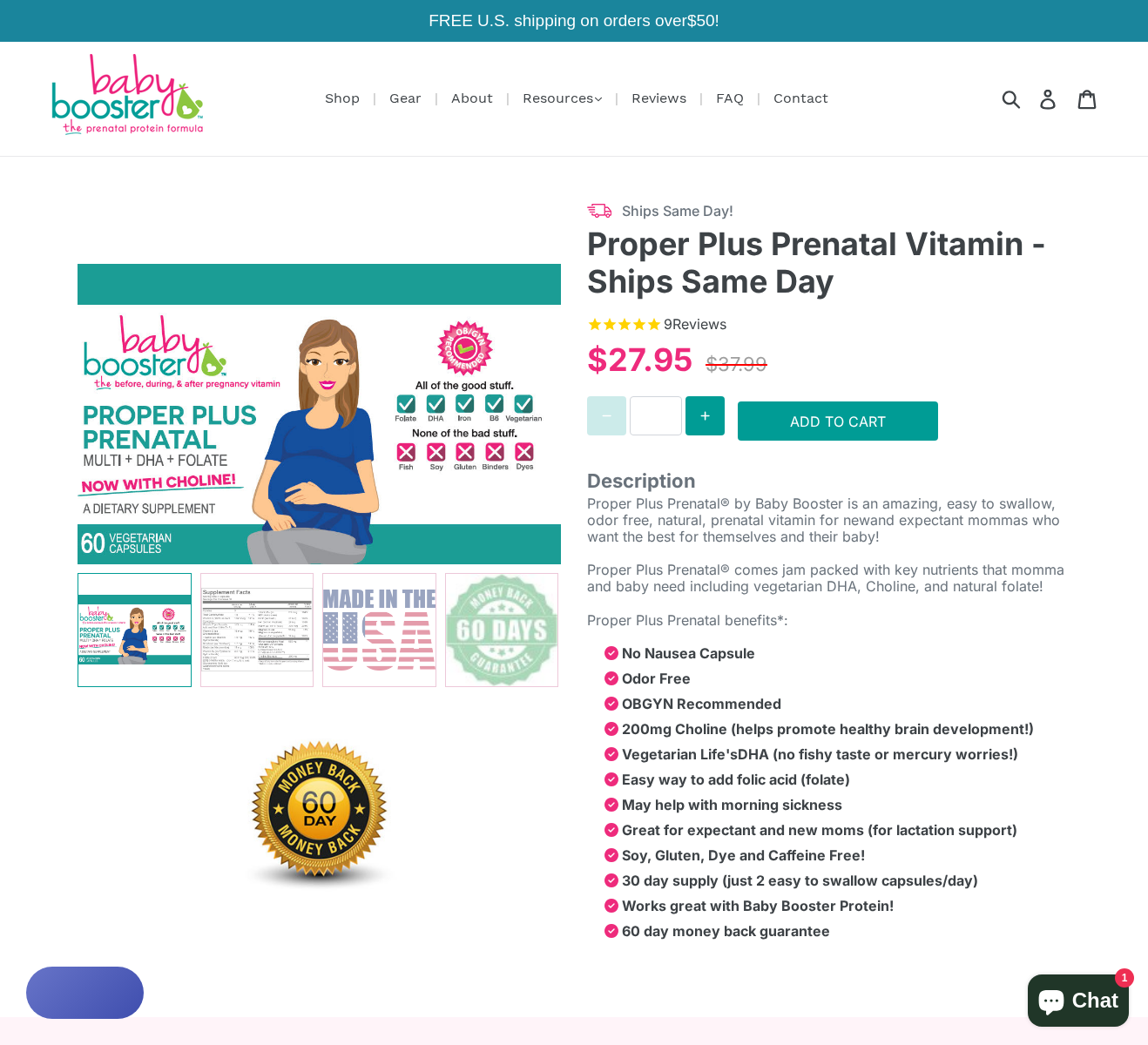 click on "Ships Same Day! Proper Plus Prenatal Vitamin - Ships Same Day
9  Reviews $27.95 $37.99 * Add to Cart Description Proper Plus Prenatal® by Baby Booster is an amazing, easy to swallow, odor free, natural, prenatal vitamin for new  and expectant mommas who want the best for themselves and their baby!
Proper Plus Prenatal® comes jam packed with key nutrients that momma and baby need including vegetarian DHA, Choline, and natural folate!
Proper Plus Prenatal benefits*:
No Nausea Capsule
Odor Free
OBGYN Recommended
200mg Choline (helps promote healthy brain development!)
Vegetarian Life's  DHA (no fishy taste or mercury worries!)
Easy way to add folic acid (folate)
May help with morning sickness
Soy, Gluten, Dye and Caffeine Free!" at bounding box center (828, 587) 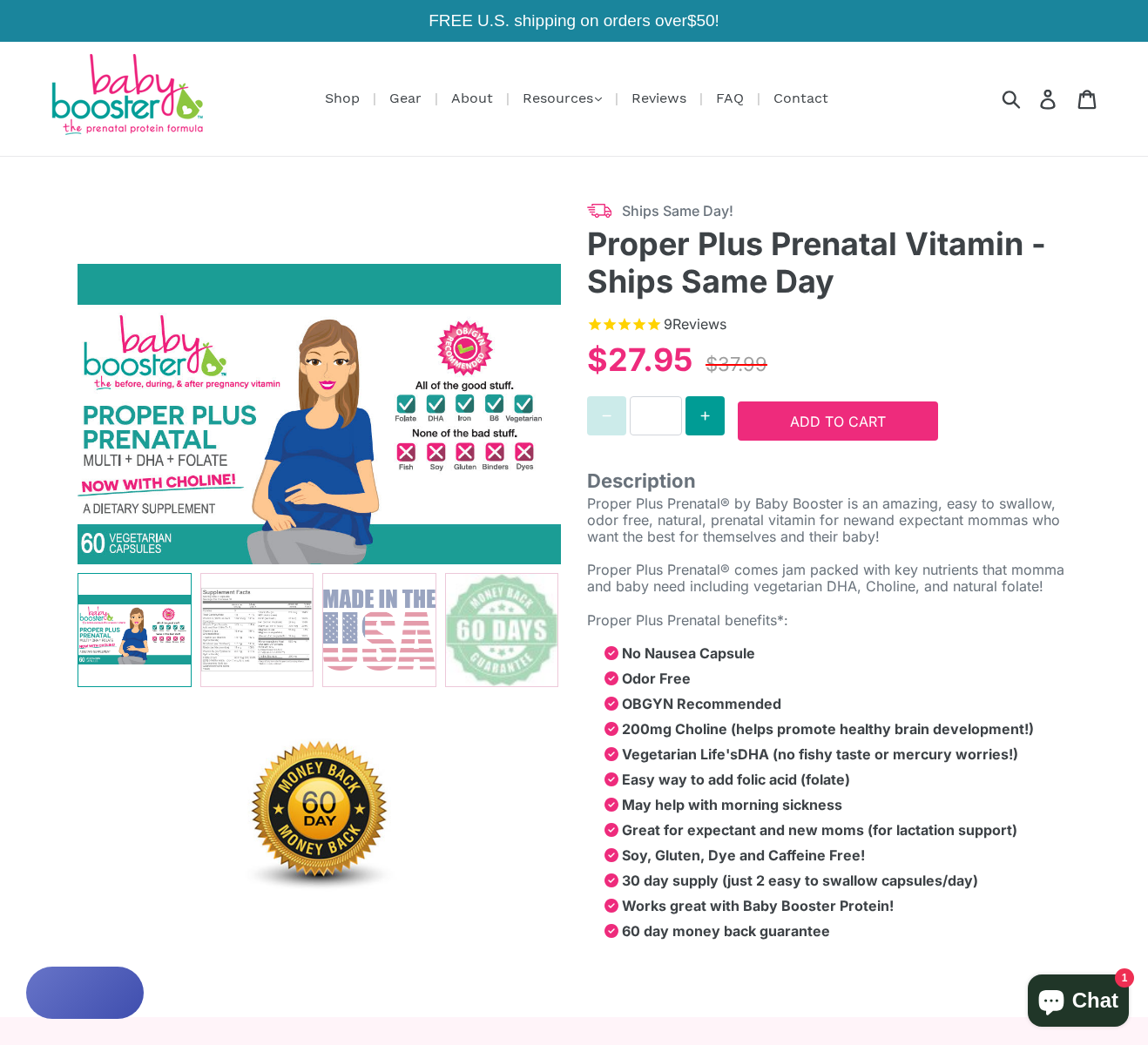 click on "Add to Cart" at bounding box center [838, 421] 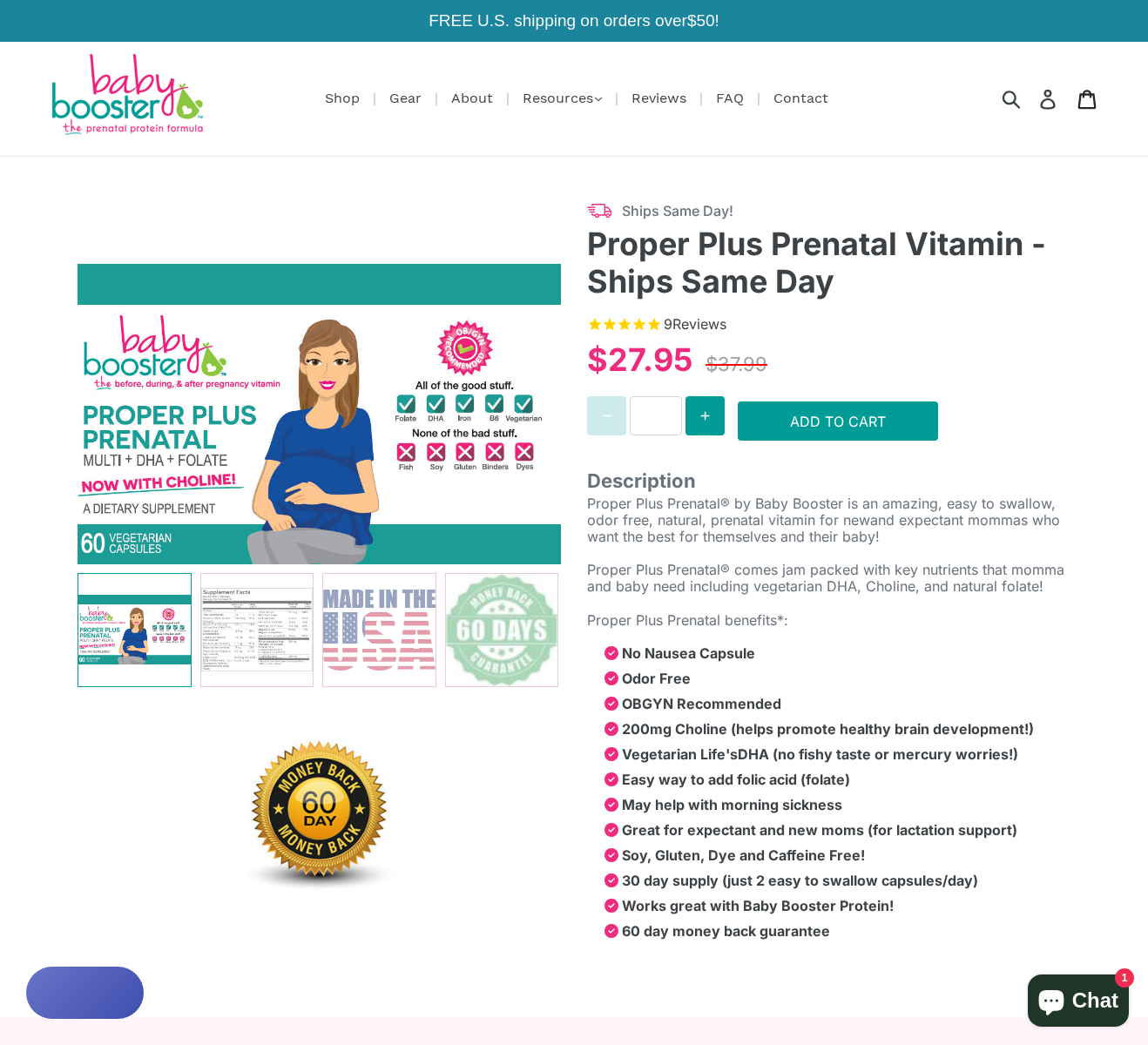 click 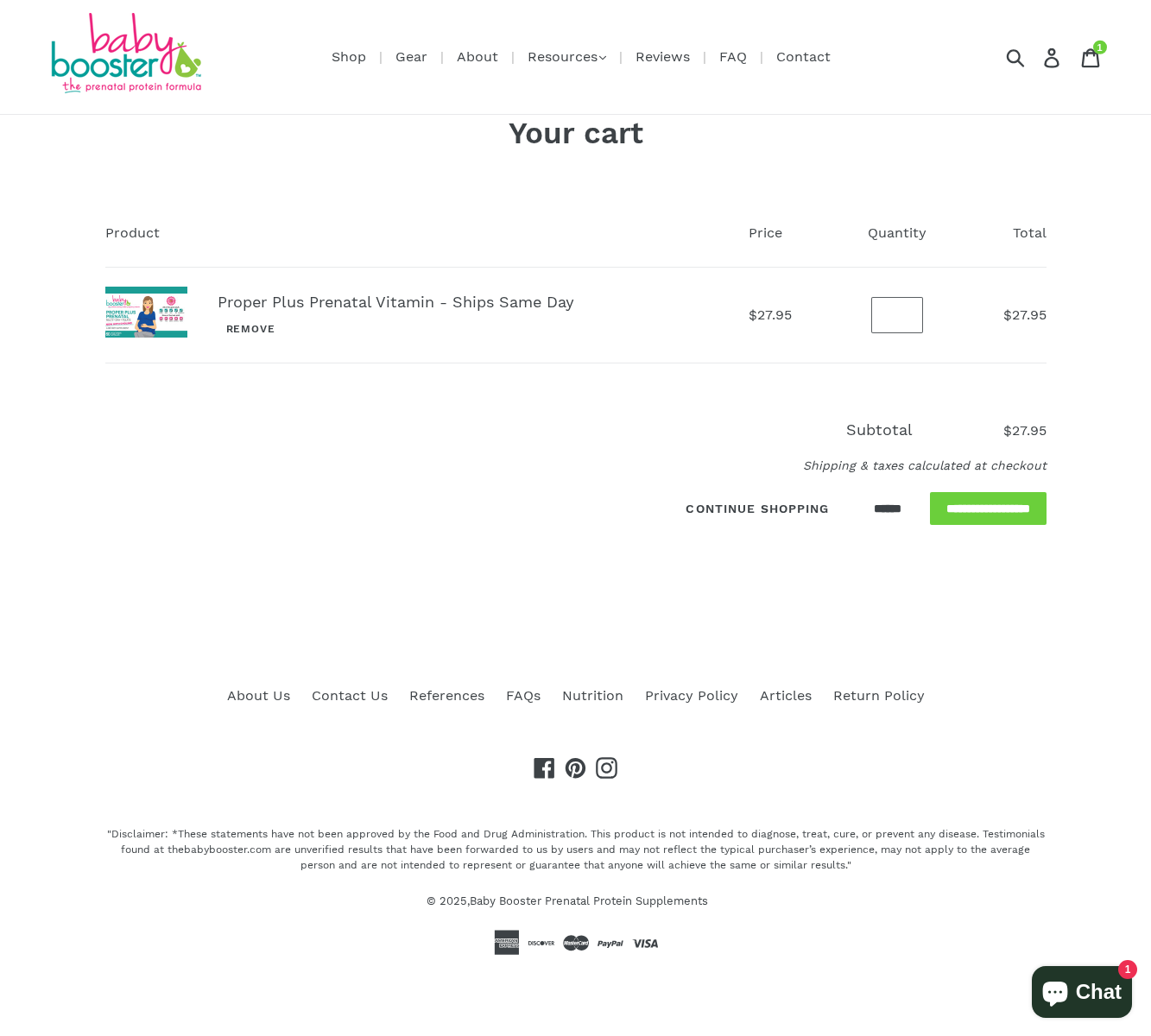 scroll, scrollTop: 0, scrollLeft: 0, axis: both 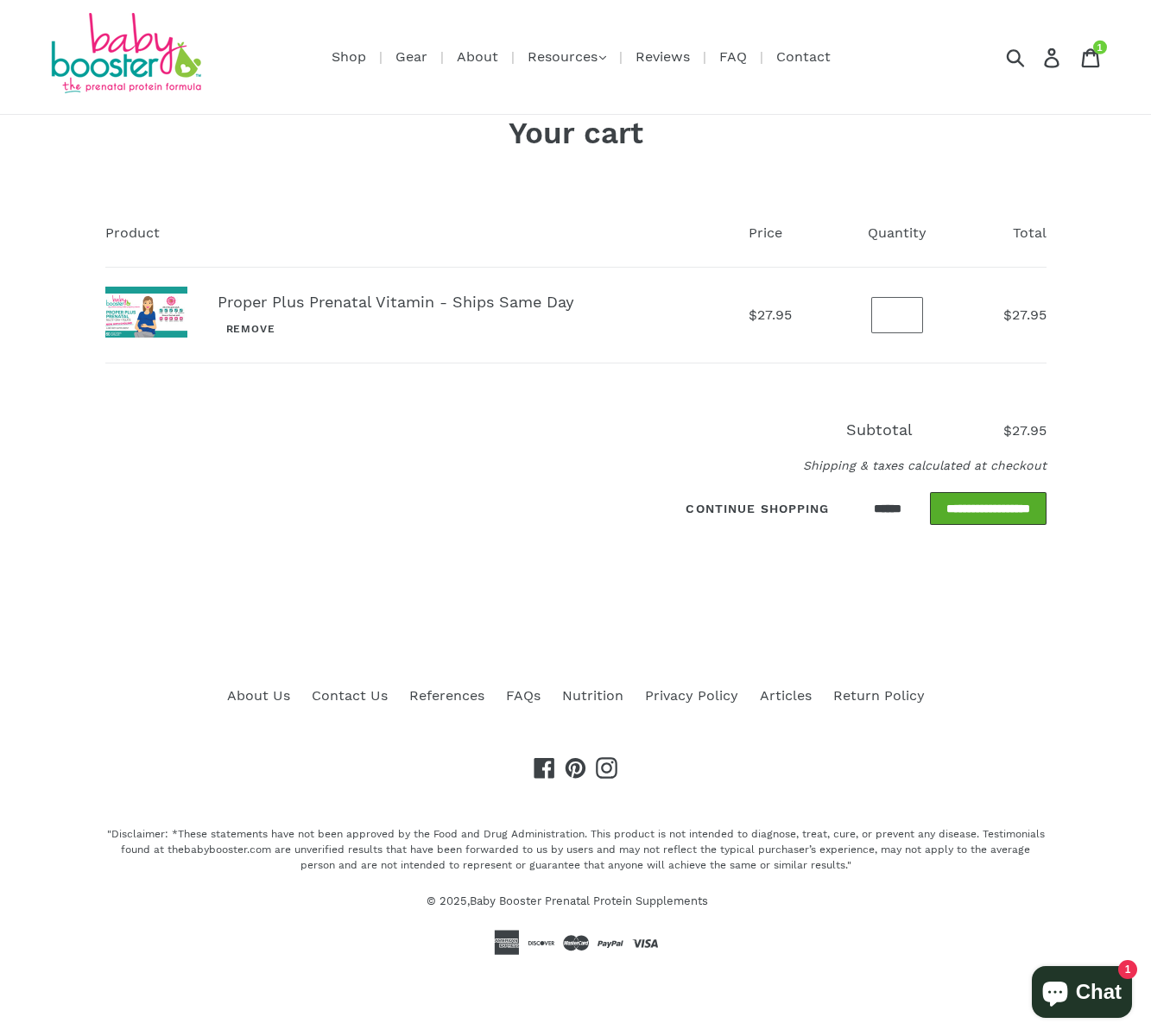 click on "**********" at bounding box center [988, 509] 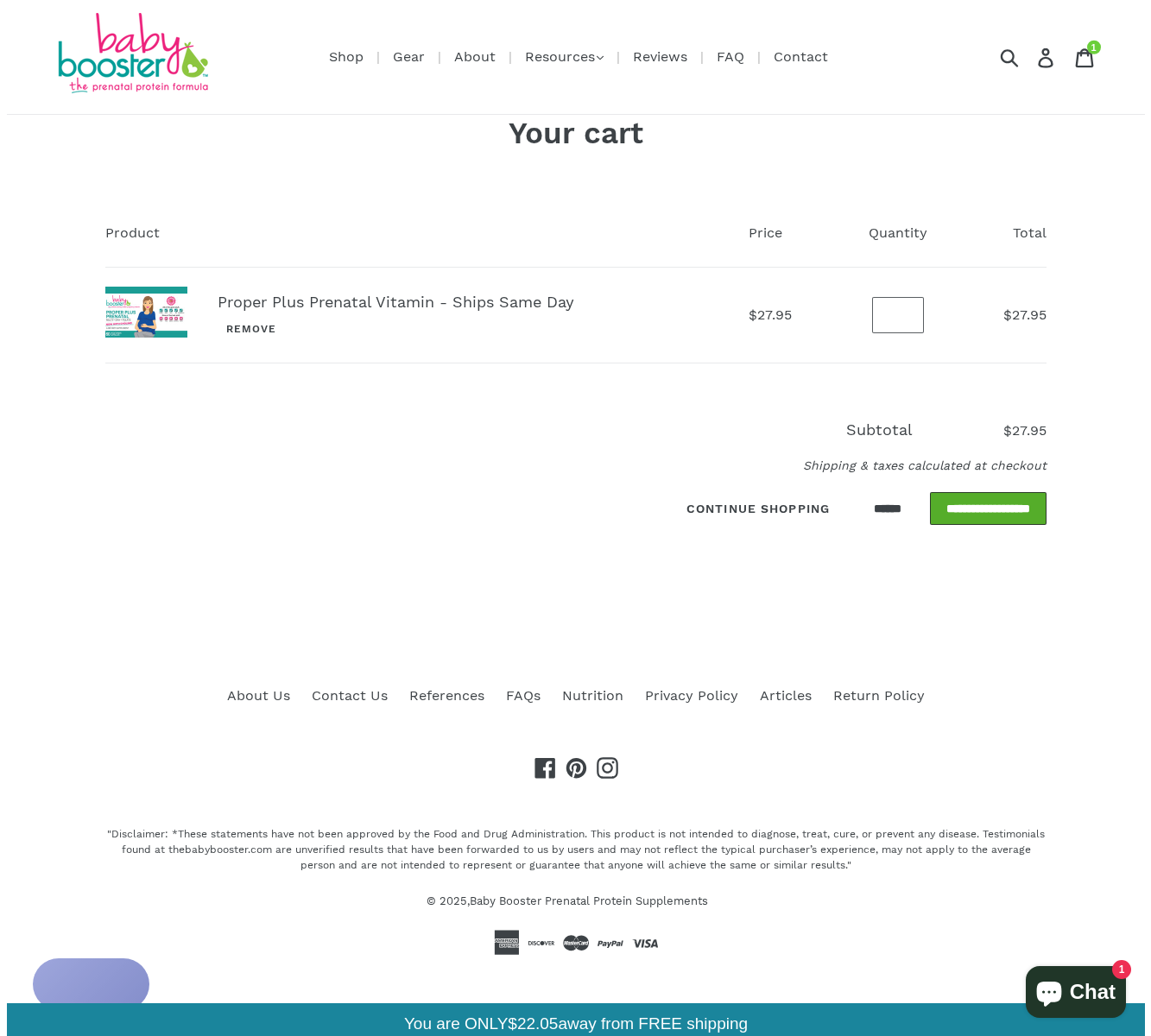 scroll, scrollTop: 0, scrollLeft: 0, axis: both 